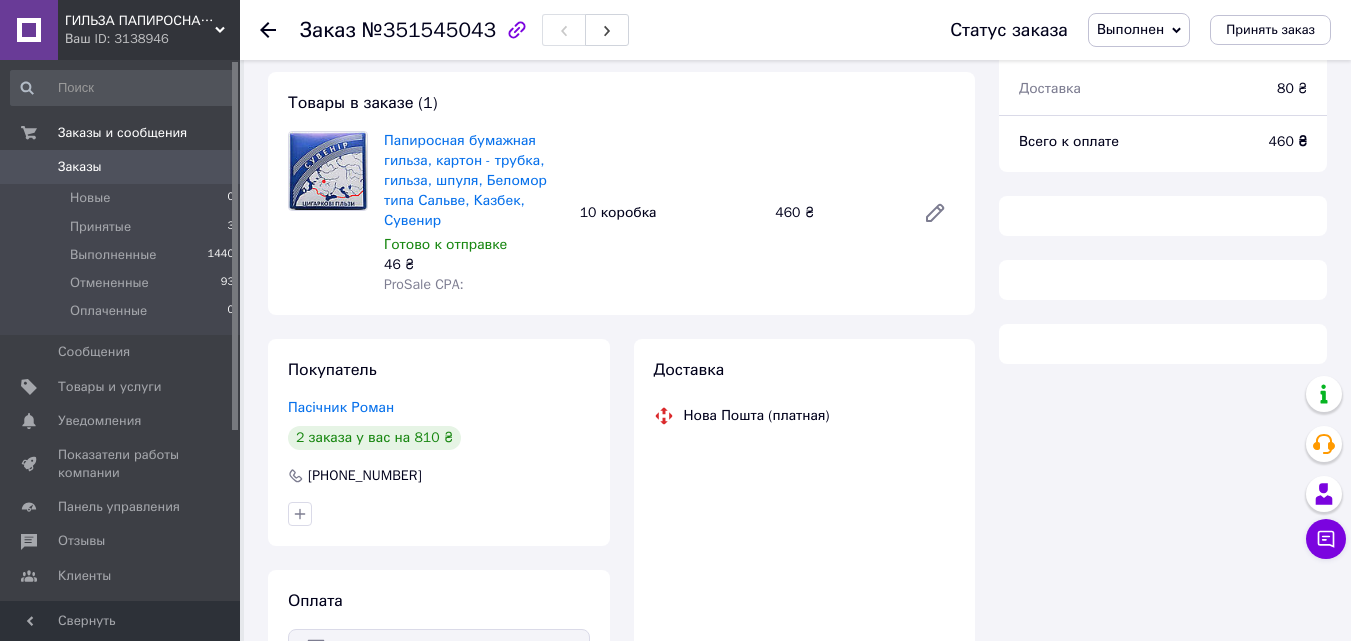 scroll, scrollTop: 100, scrollLeft: 0, axis: vertical 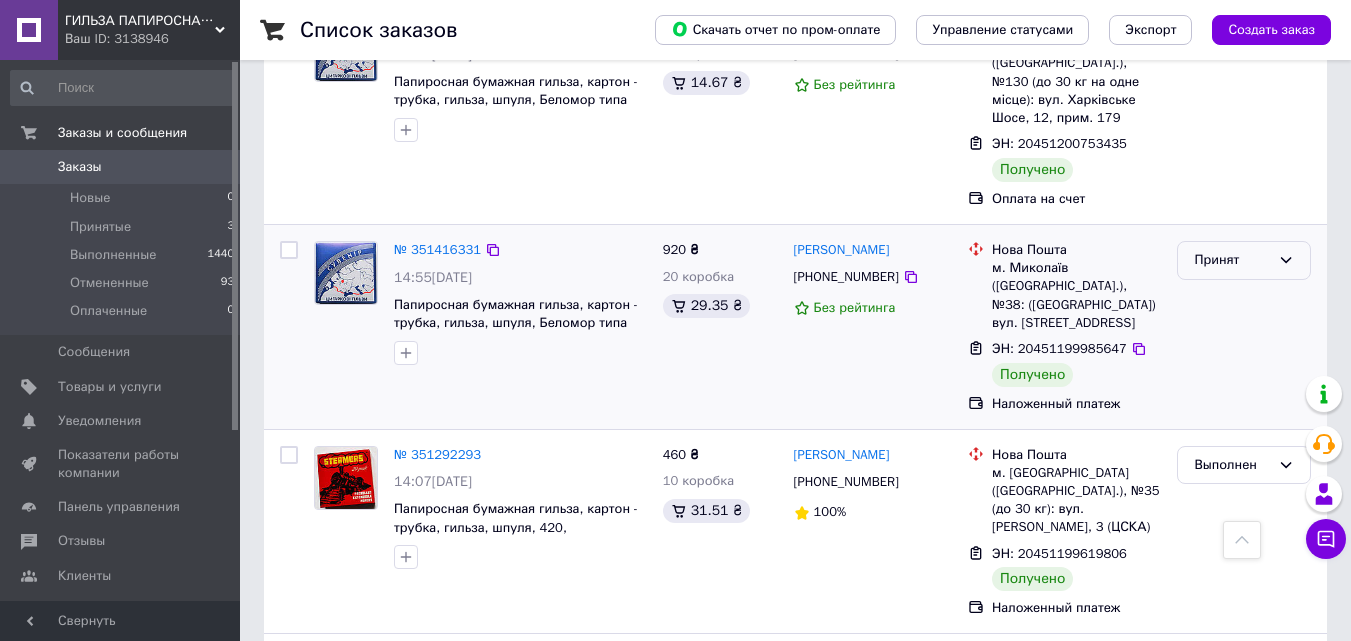 click 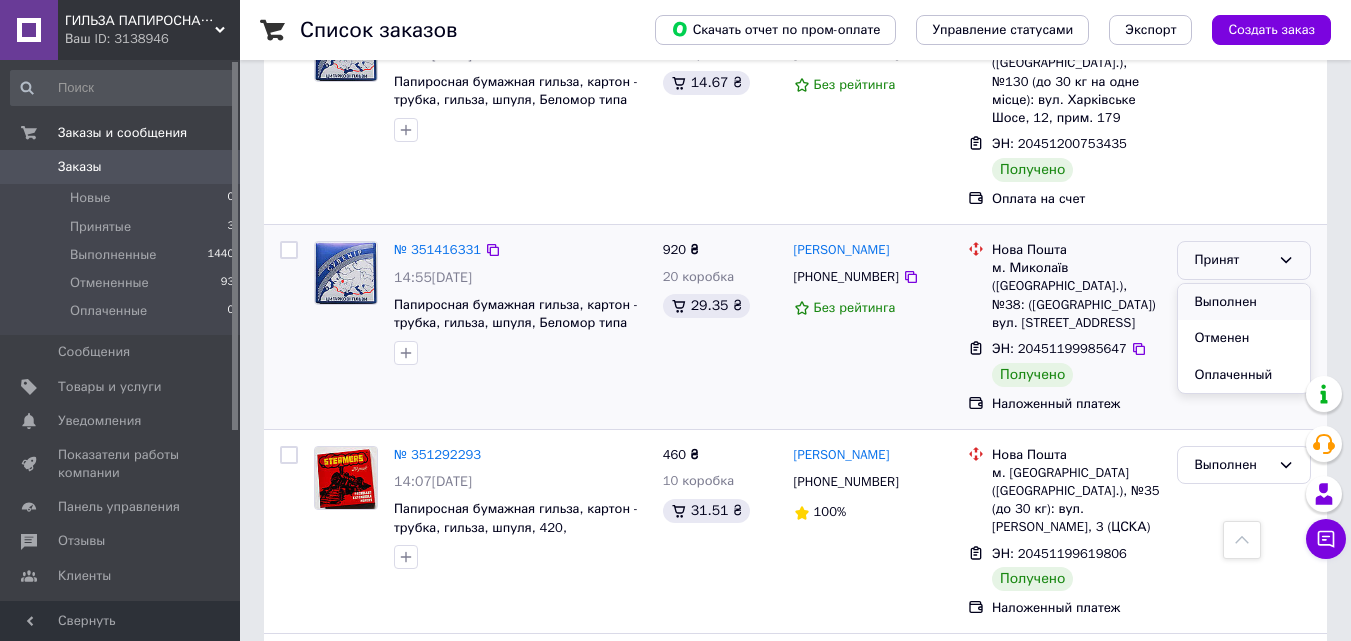 click on "Выполнен" at bounding box center [1244, 302] 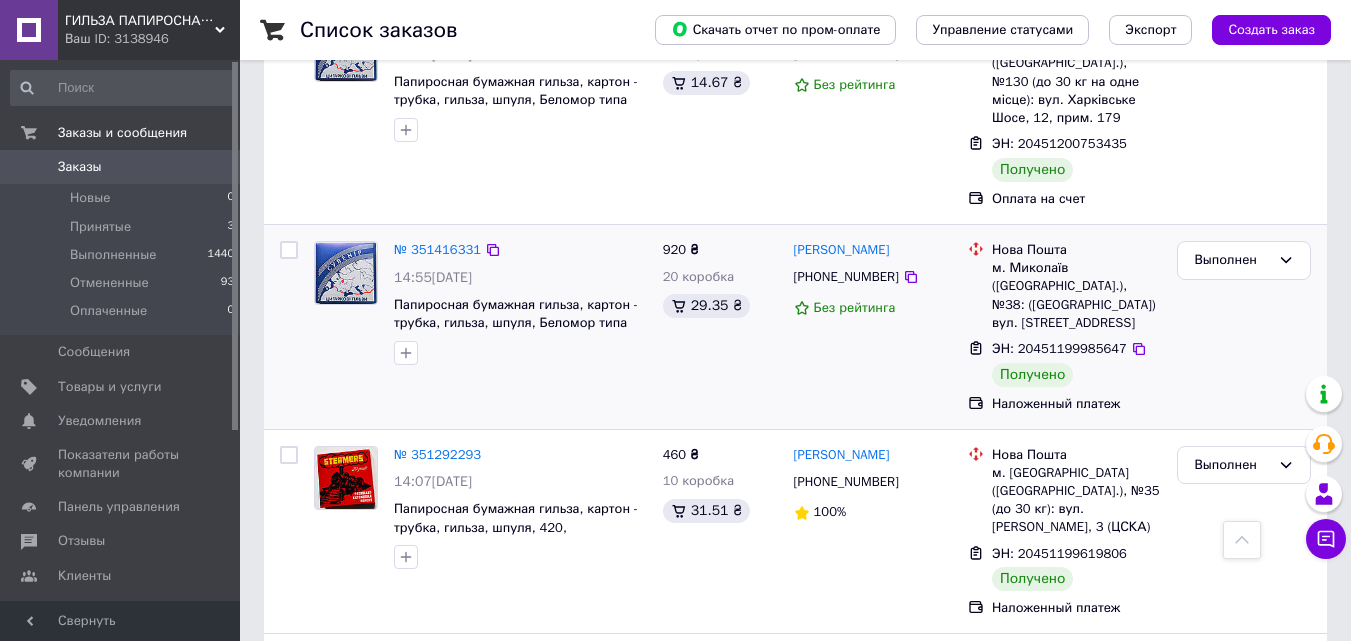 click on "№ 351416331" at bounding box center [437, 249] 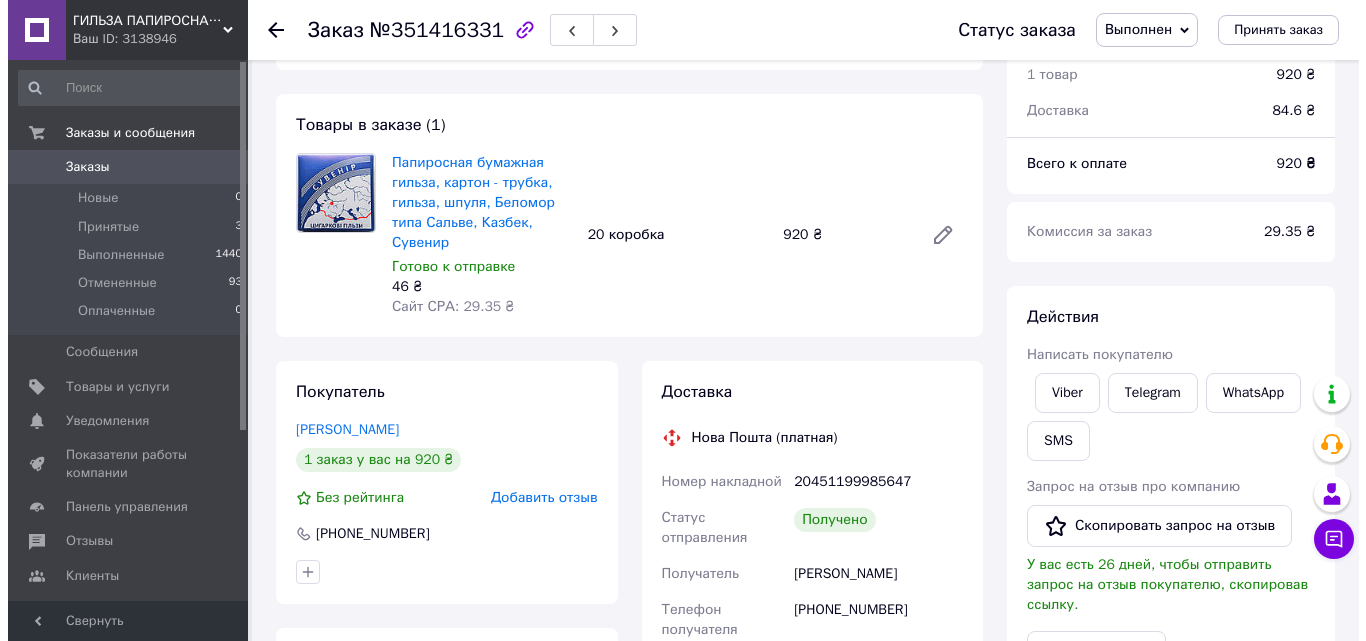 scroll, scrollTop: 200, scrollLeft: 0, axis: vertical 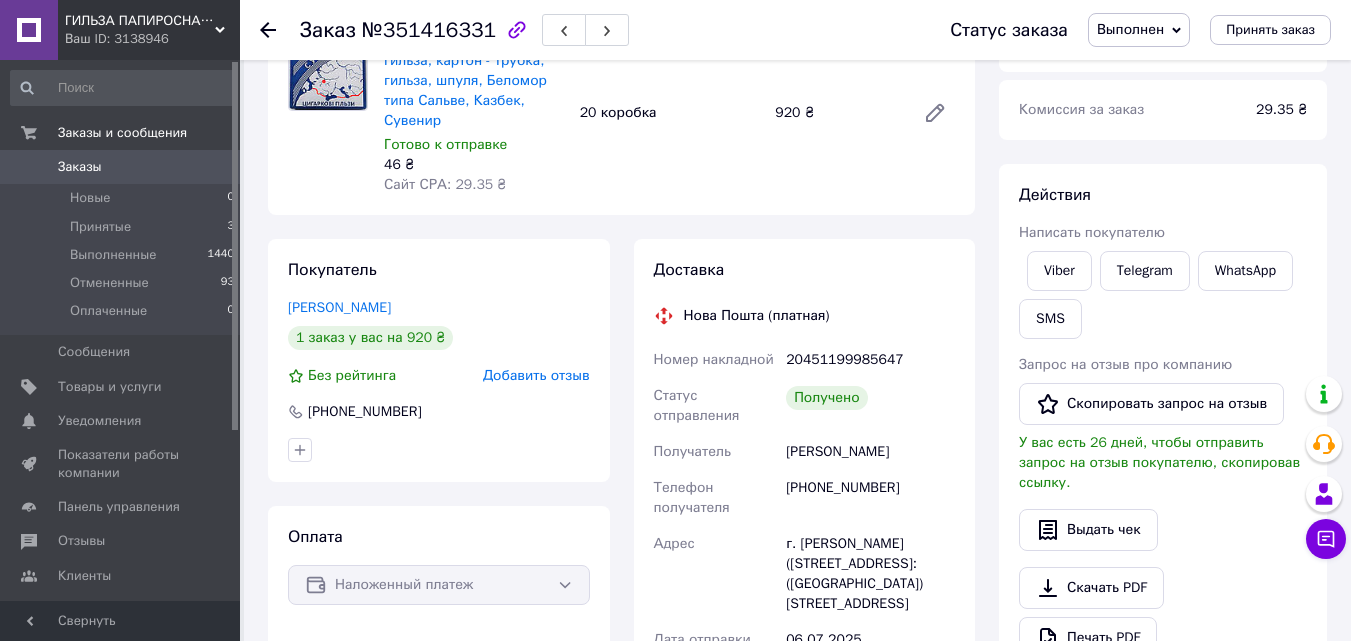 click on "Добавить отзыв" at bounding box center (536, 375) 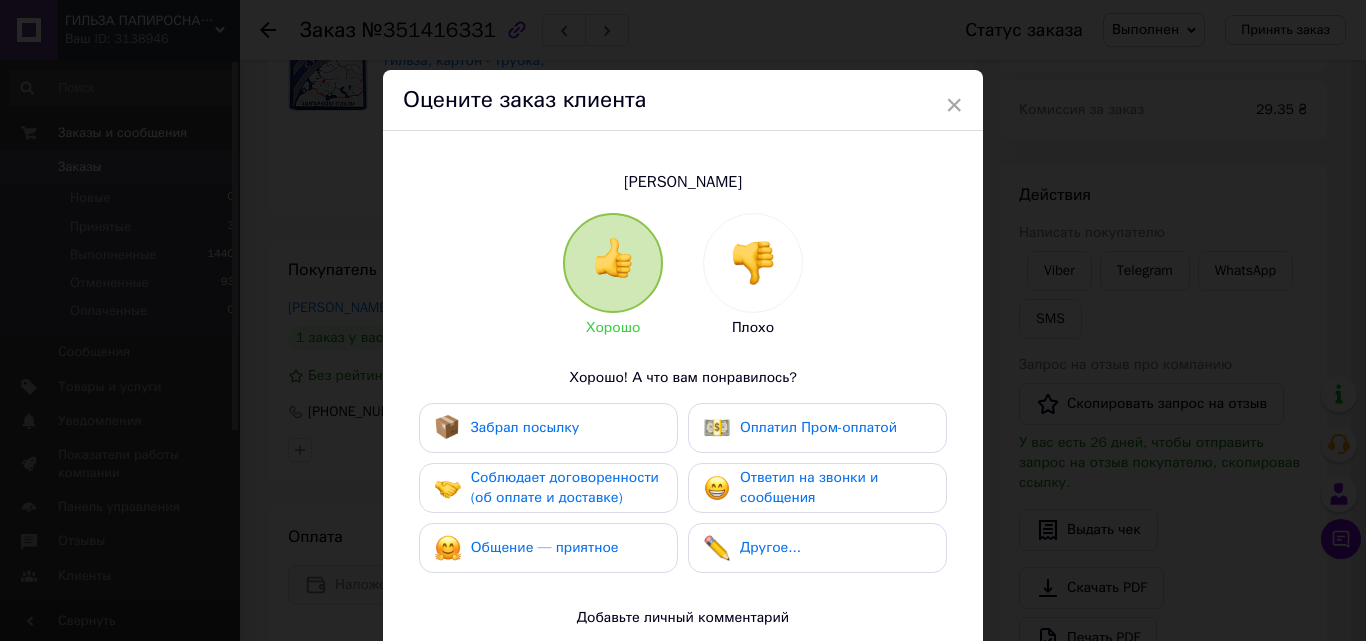 click on "Забрал посылку" at bounding box center (548, 428) 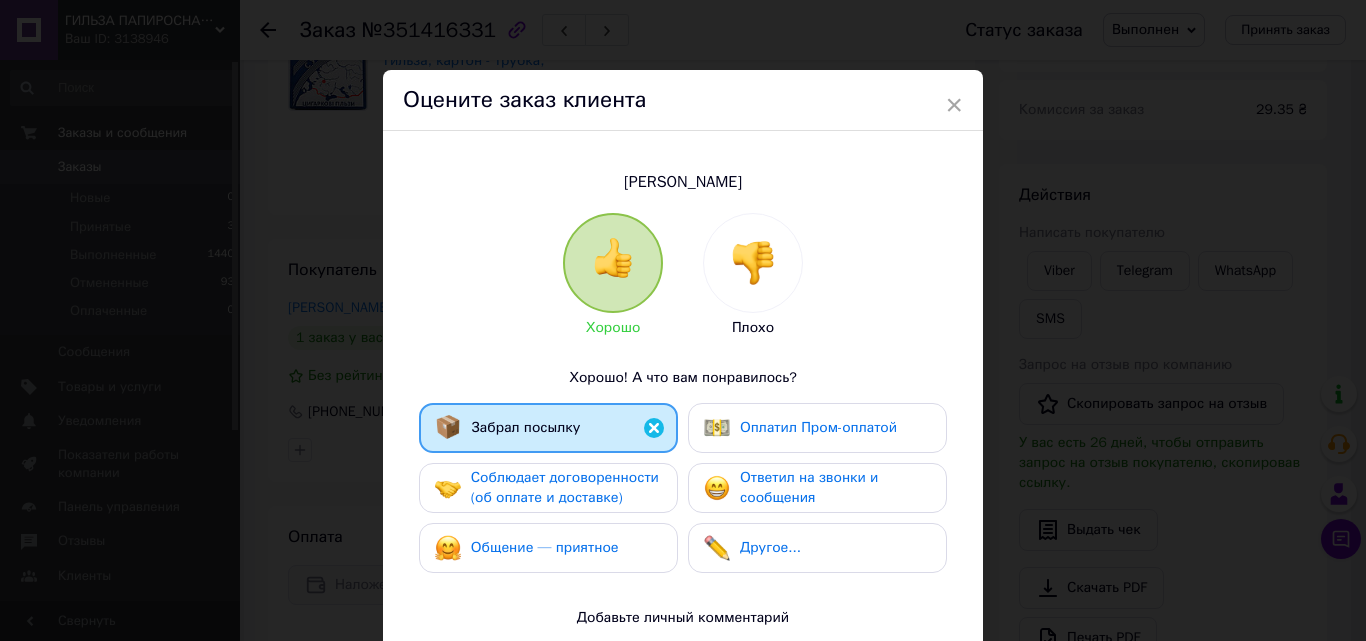 click on "Соблюдает договоренности (об оплате и доставке)" at bounding box center [565, 487] 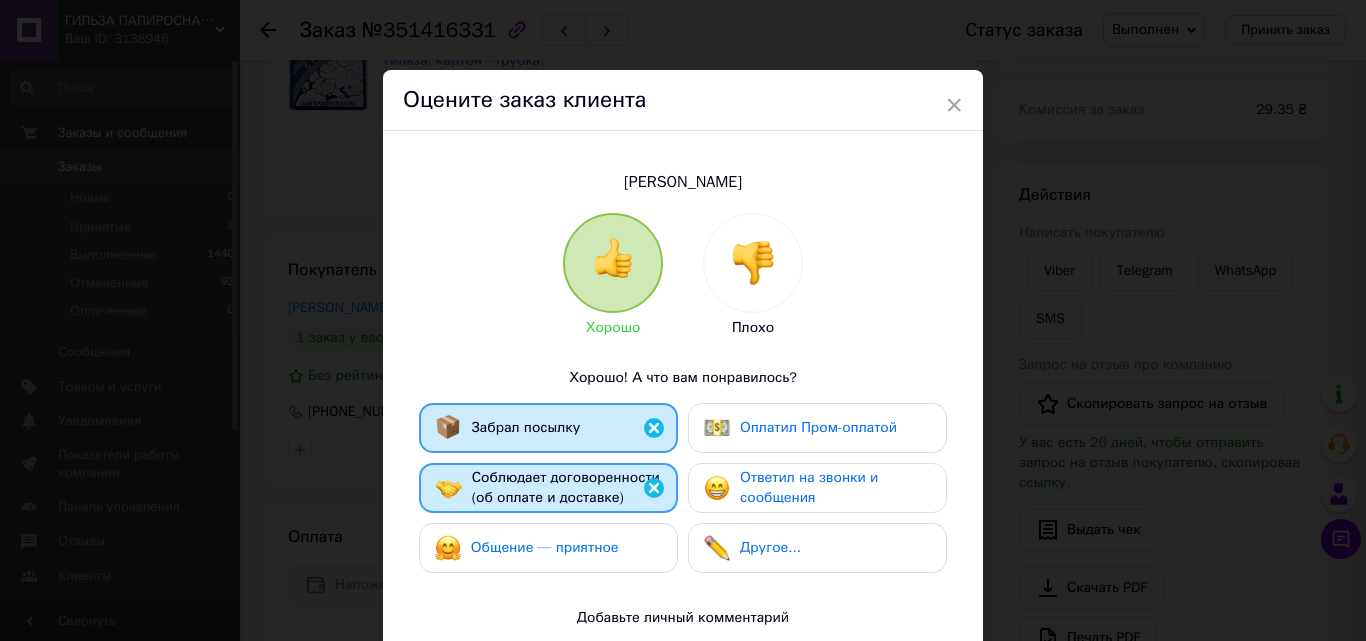 click on "Общение — приятное" at bounding box center (545, 547) 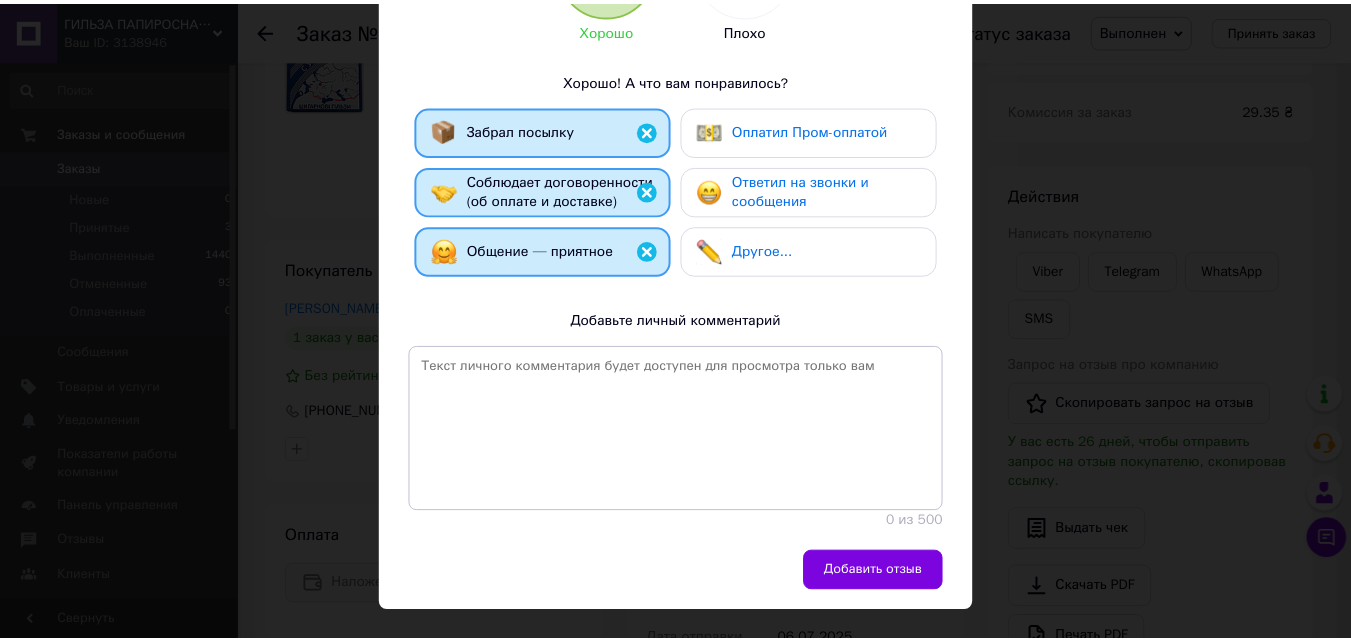 scroll, scrollTop: 330, scrollLeft: 0, axis: vertical 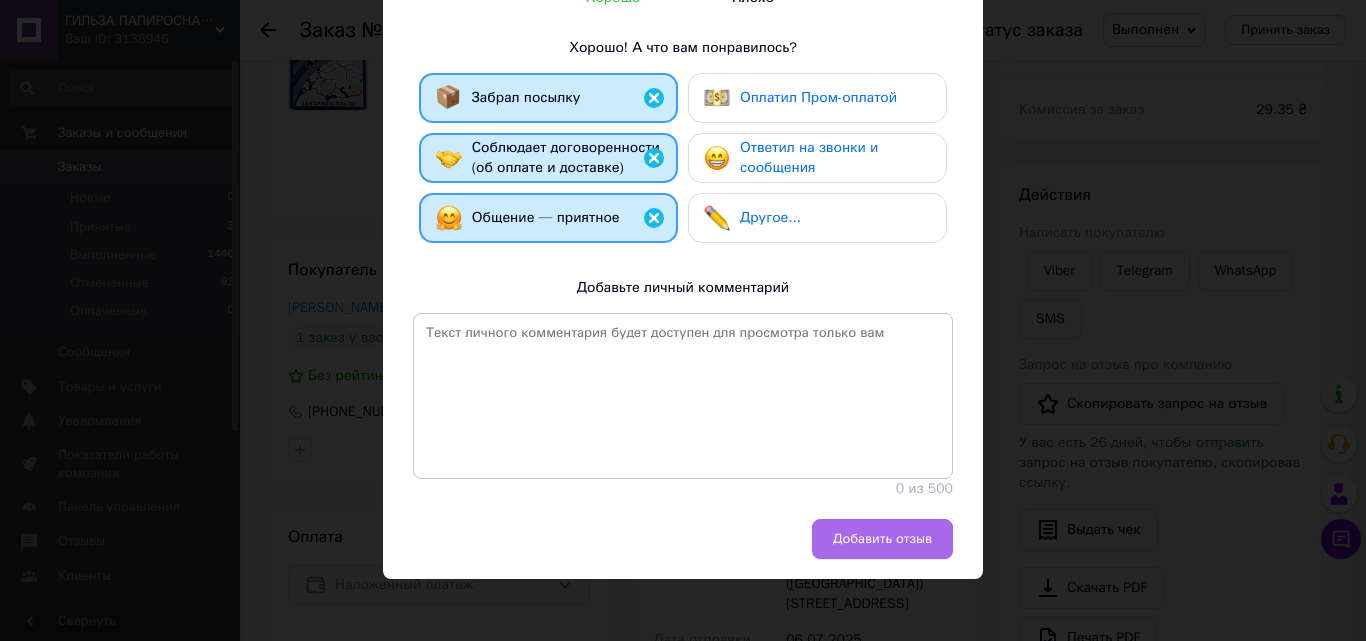 click on "Добавить отзыв" at bounding box center [882, 539] 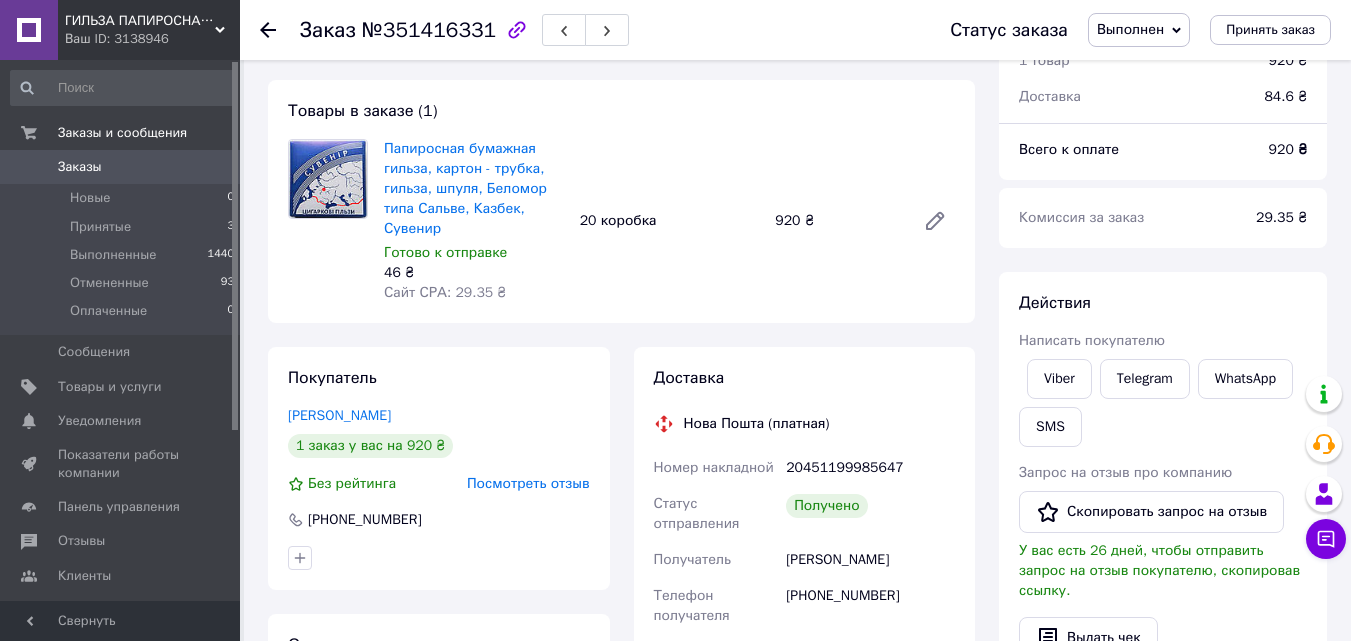scroll, scrollTop: 0, scrollLeft: 0, axis: both 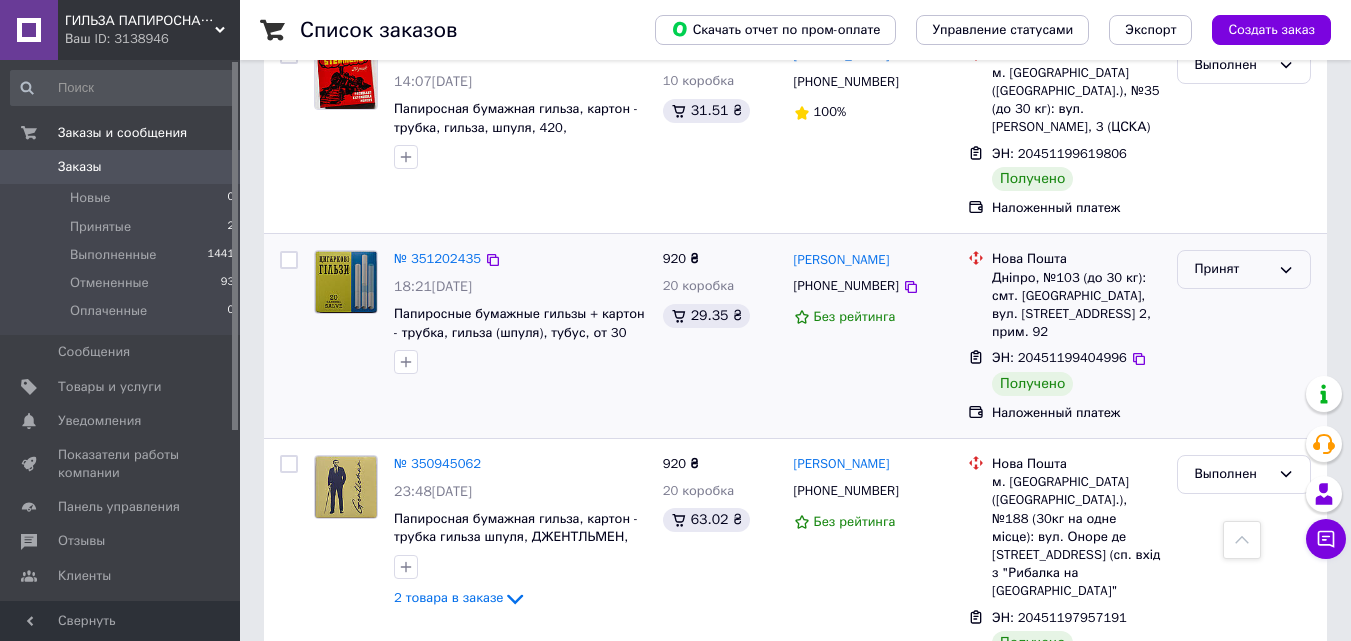 click on "Принят" at bounding box center [1244, 269] 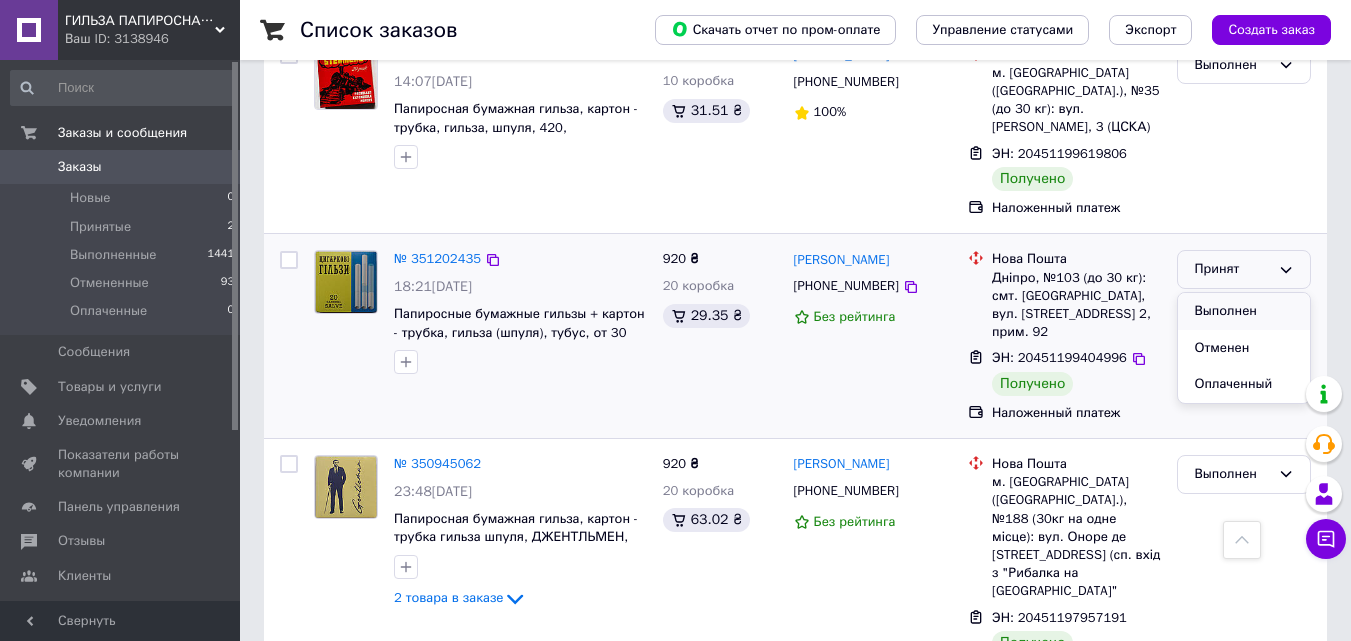 click on "Выполнен" at bounding box center [1244, 311] 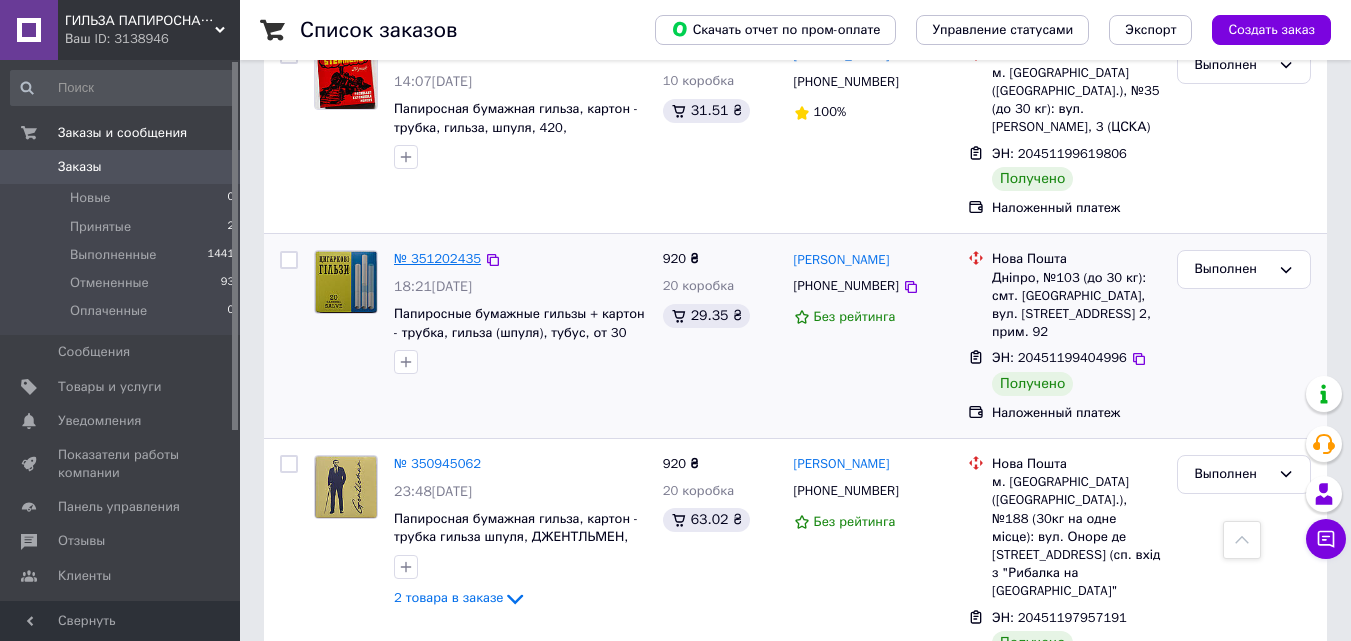 click on "№ 351202435" at bounding box center [437, 258] 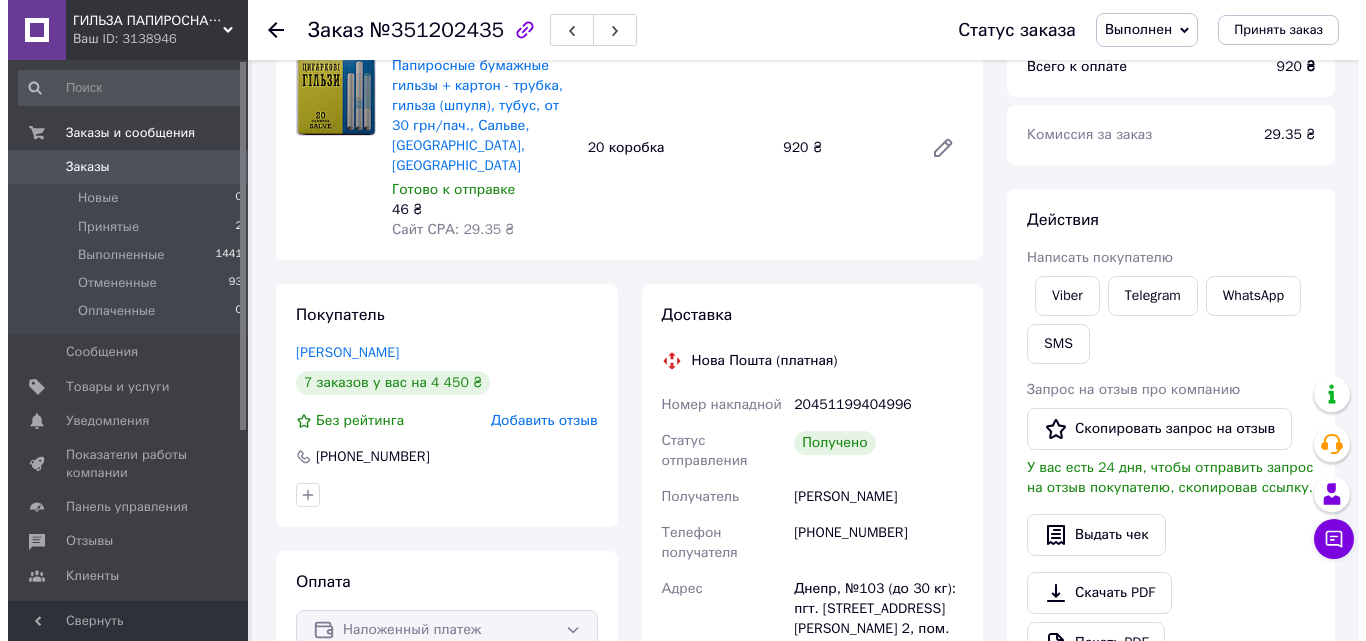 scroll, scrollTop: 100, scrollLeft: 0, axis: vertical 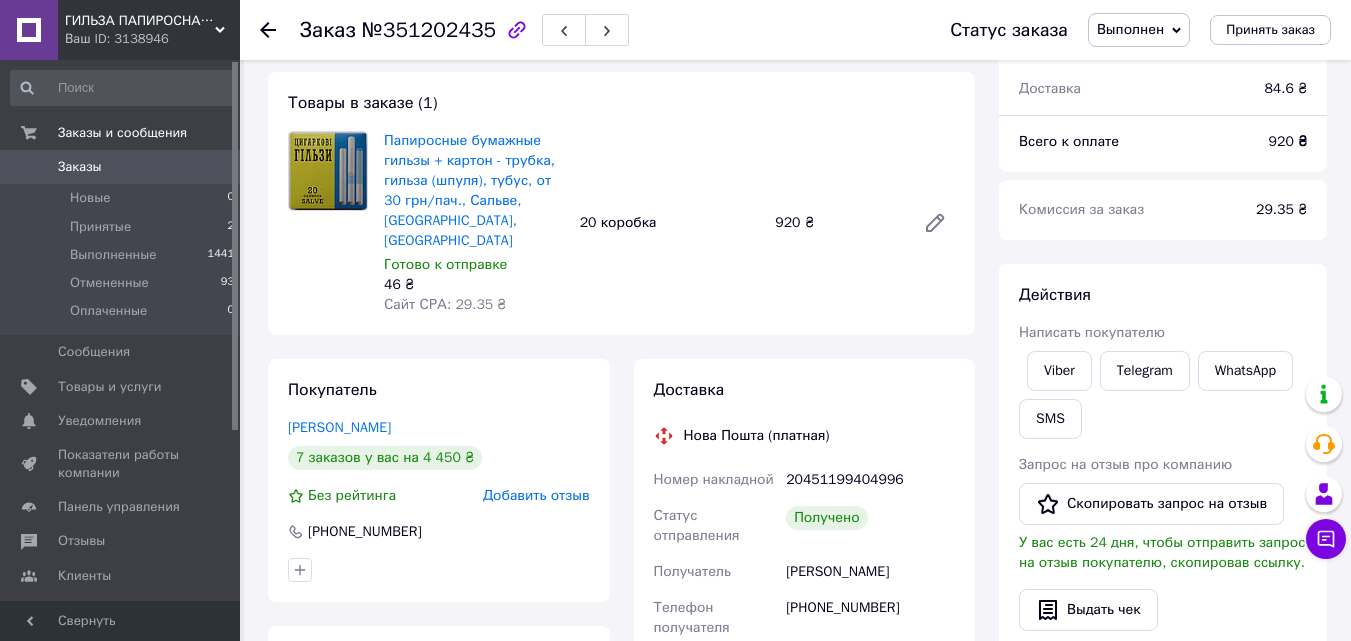 click on "Добавить отзыв" at bounding box center [536, 495] 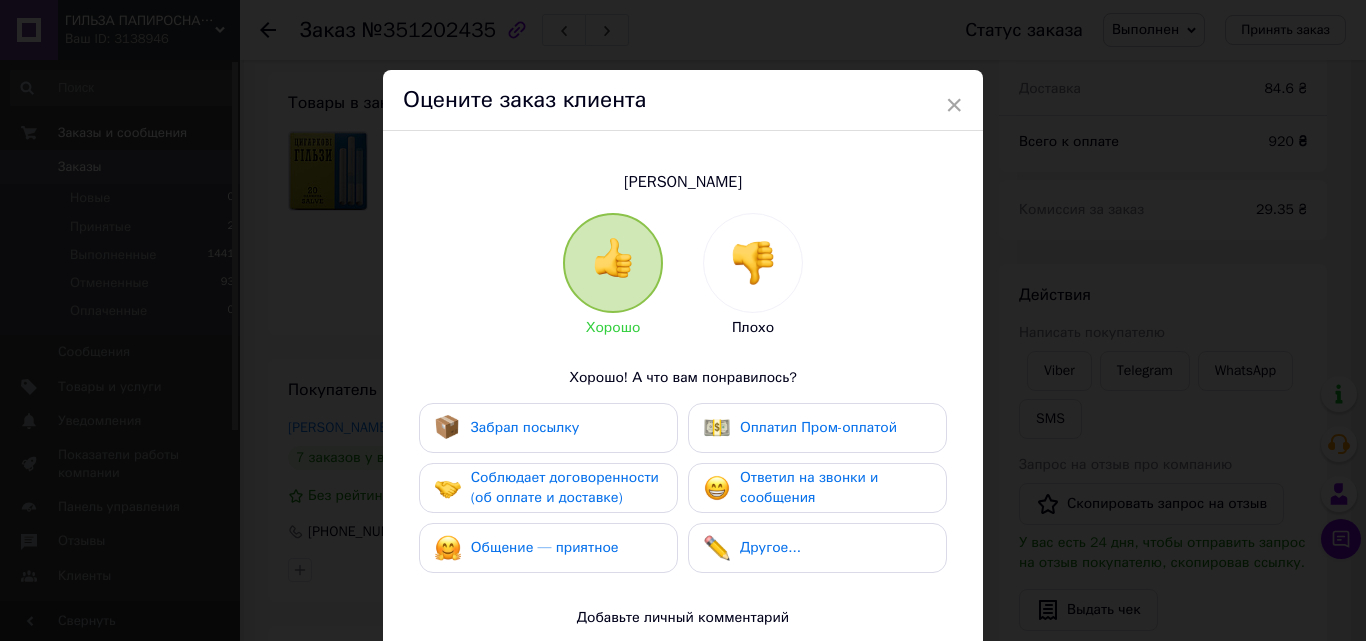 click on "Забрал посылку" at bounding box center (525, 427) 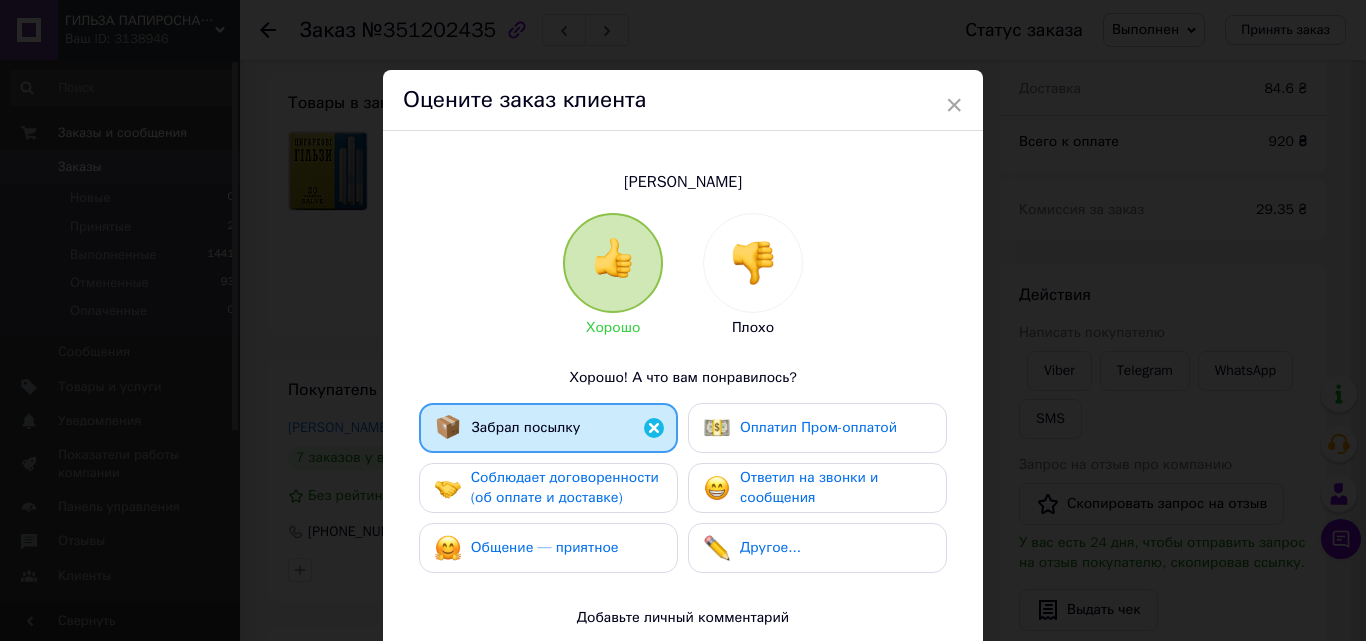 click on "Соблюдает договоренности (об оплате и доставке)" at bounding box center [565, 487] 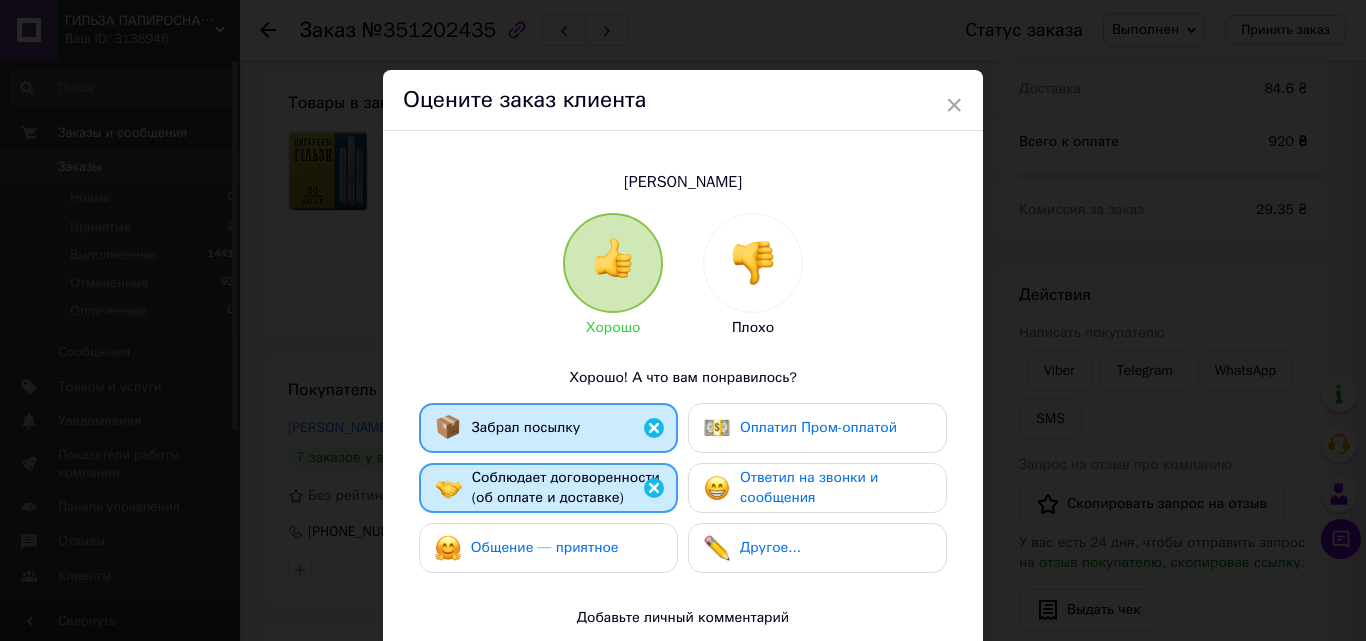 drag, startPoint x: 550, startPoint y: 547, endPoint x: 685, endPoint y: 499, distance: 143.27945 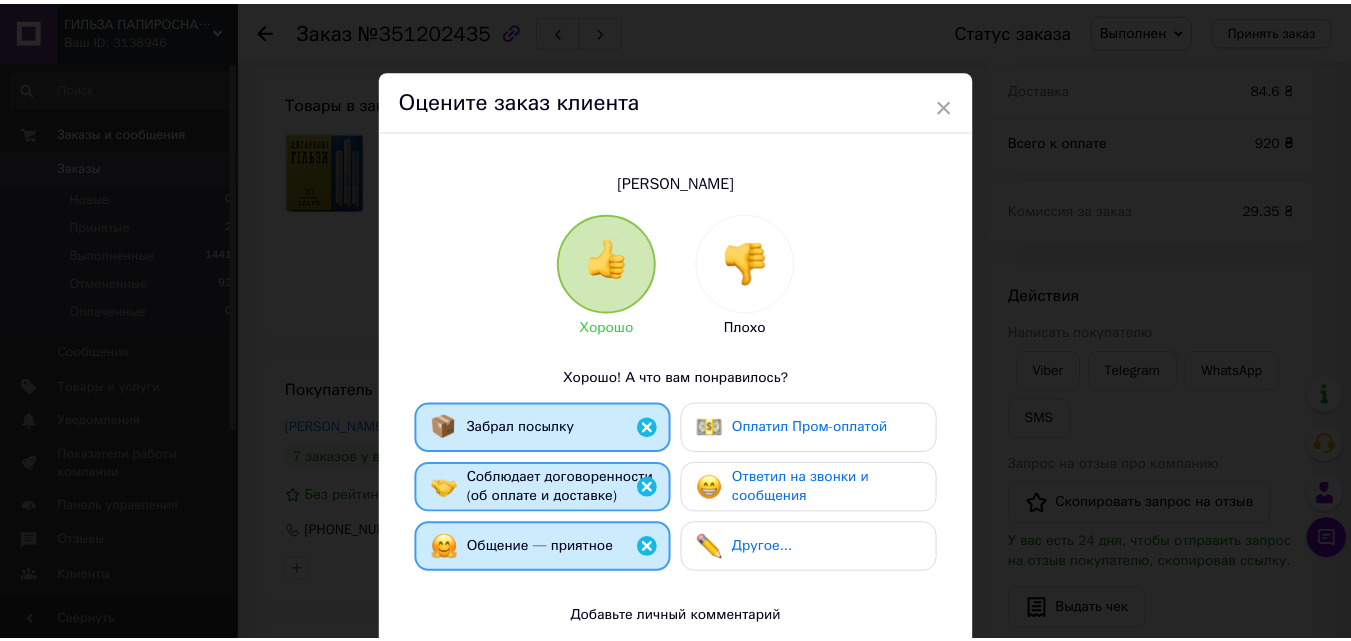 scroll, scrollTop: 330, scrollLeft: 0, axis: vertical 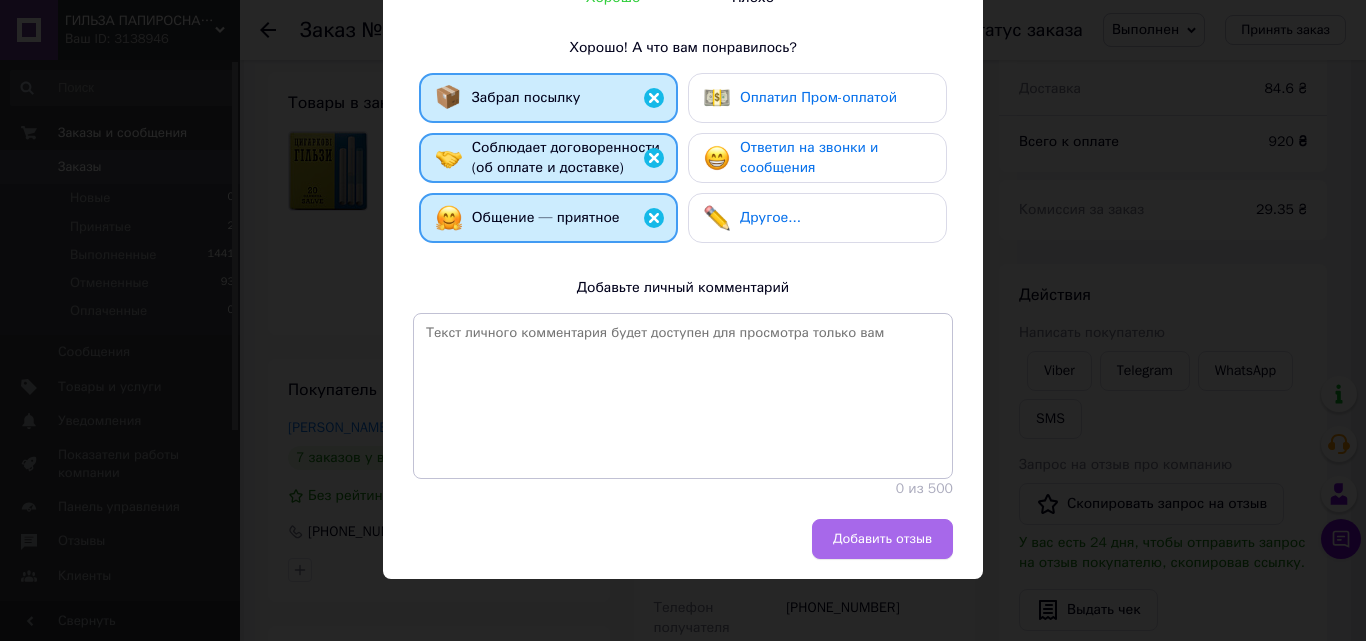 click on "Добавить отзыв" at bounding box center [882, 539] 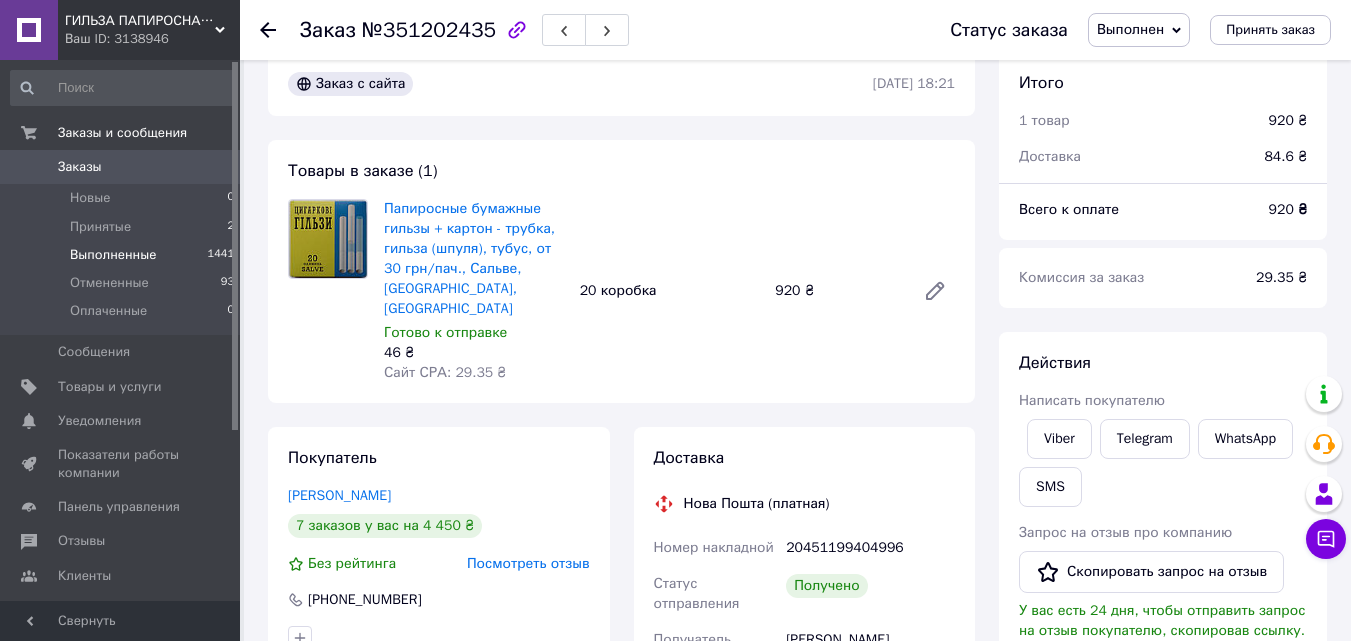 scroll, scrollTop: 0, scrollLeft: 0, axis: both 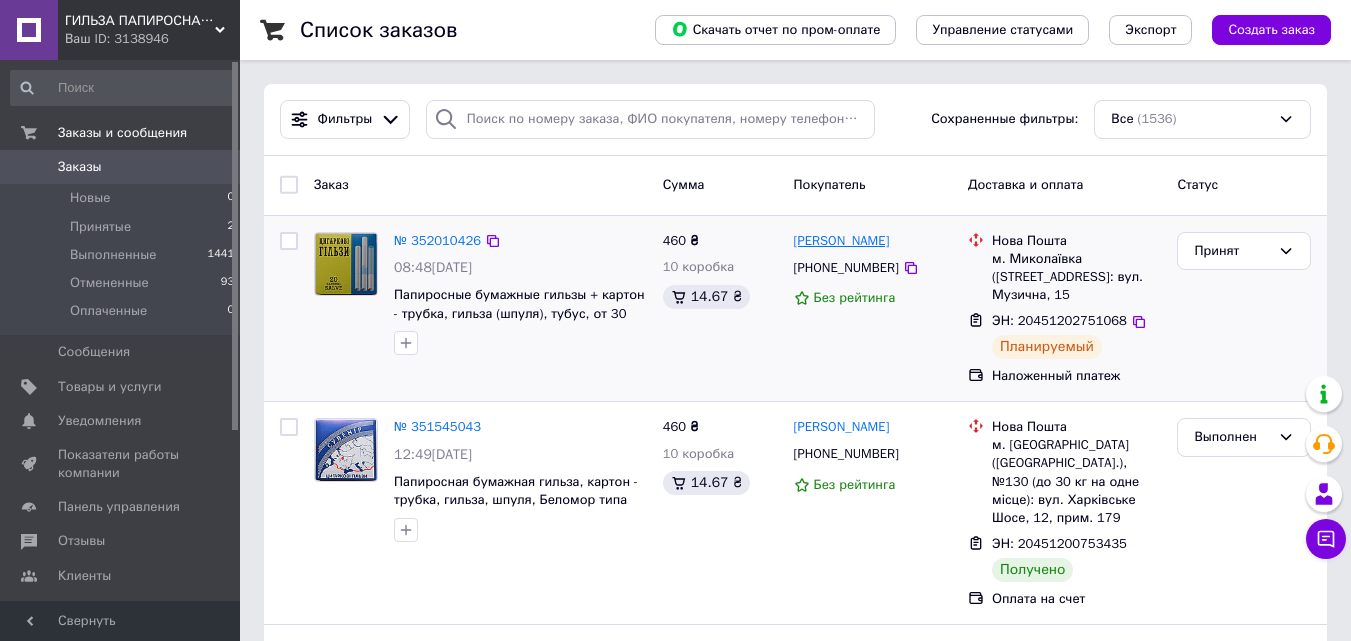 click on "[PERSON_NAME]" at bounding box center [842, 241] 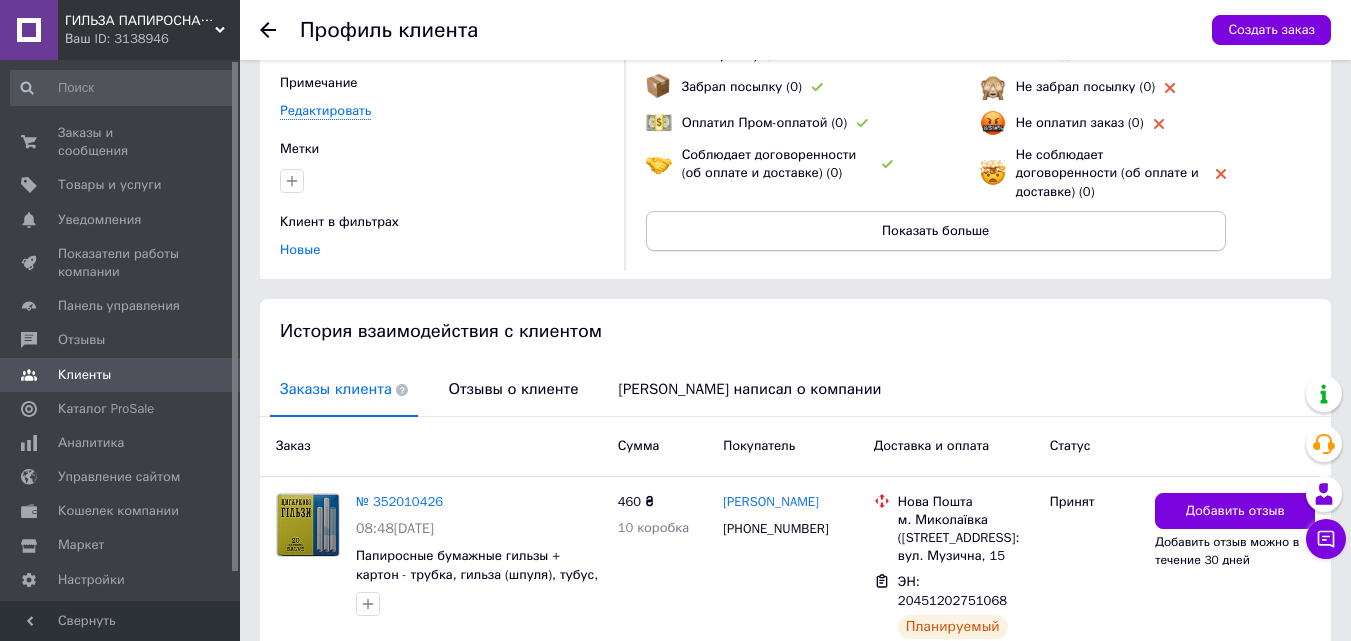 scroll, scrollTop: 0, scrollLeft: 0, axis: both 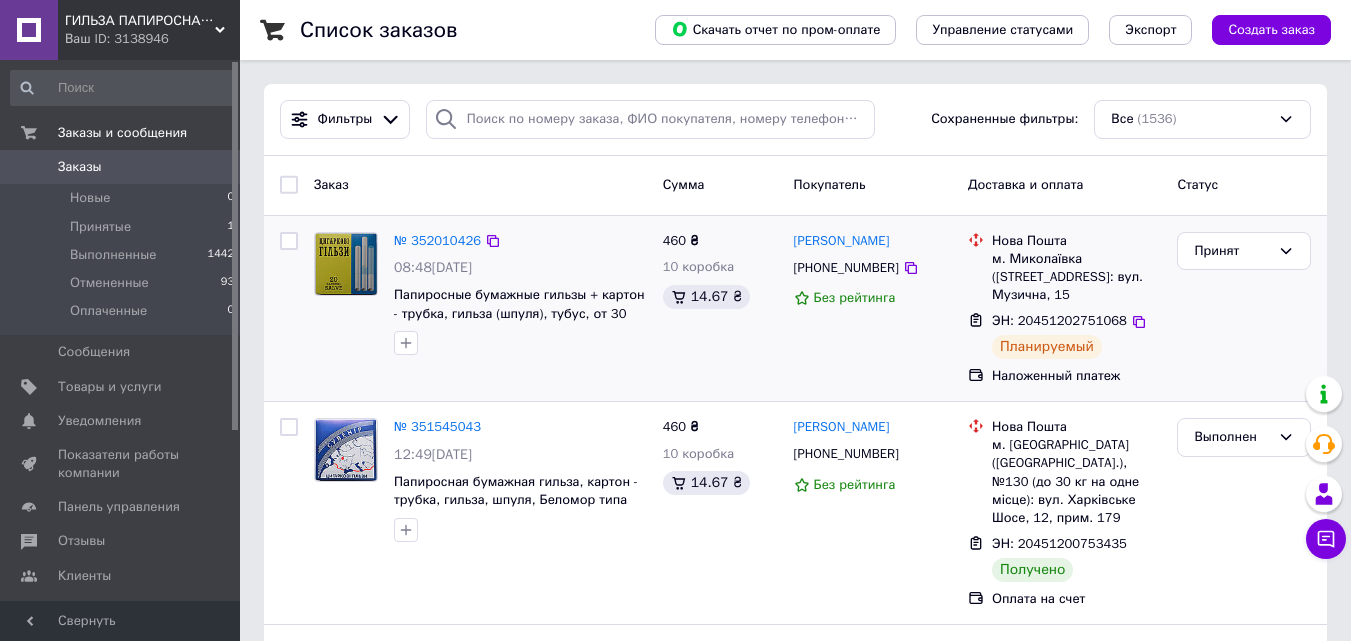 click on "[PHONE_NUMBER]" at bounding box center (846, 267) 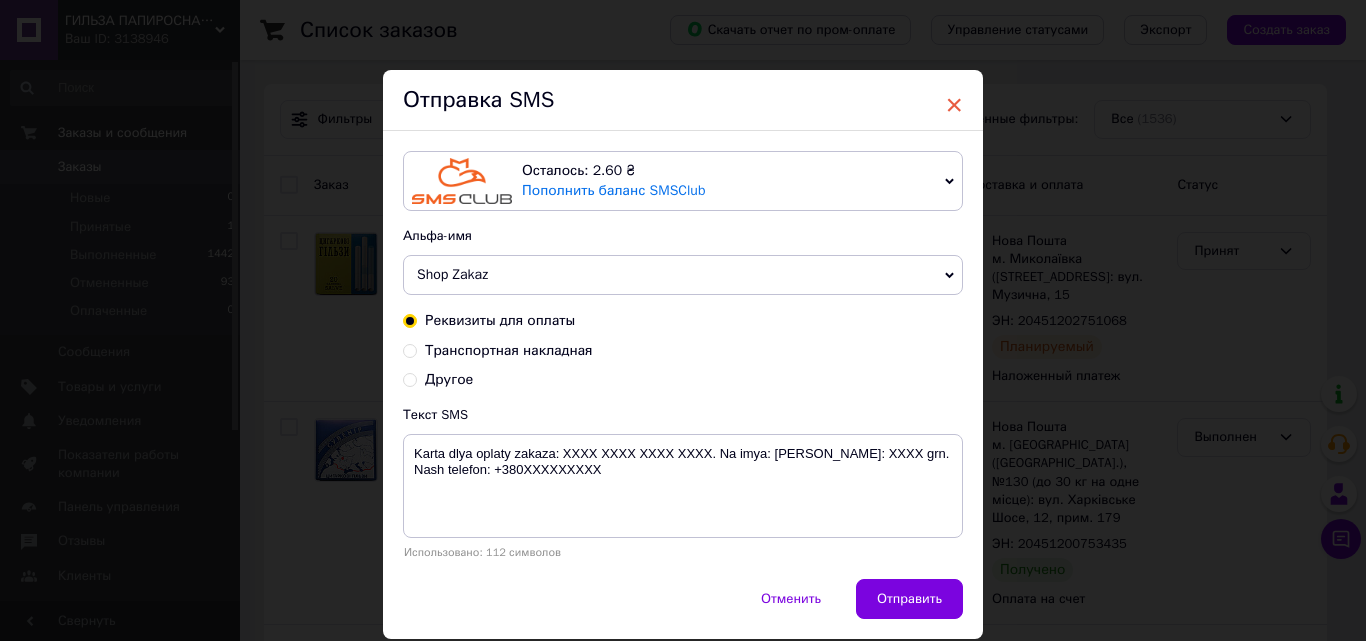 click on "×" at bounding box center [954, 105] 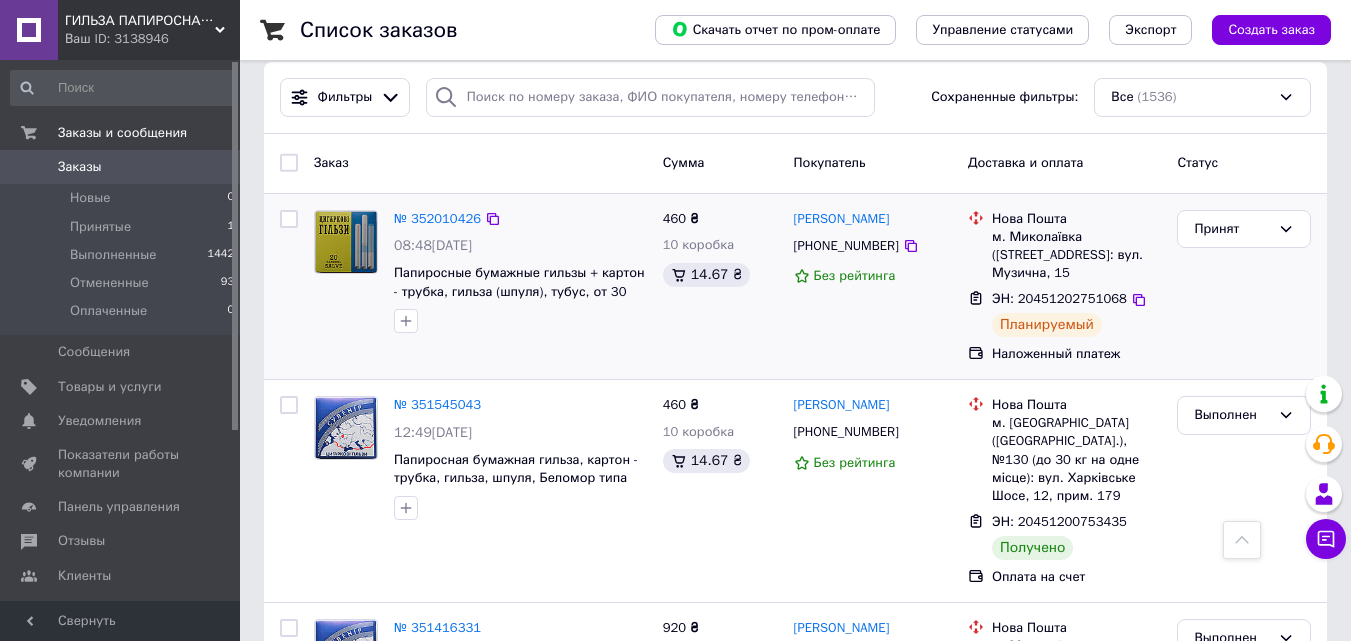 scroll, scrollTop: 0, scrollLeft: 0, axis: both 